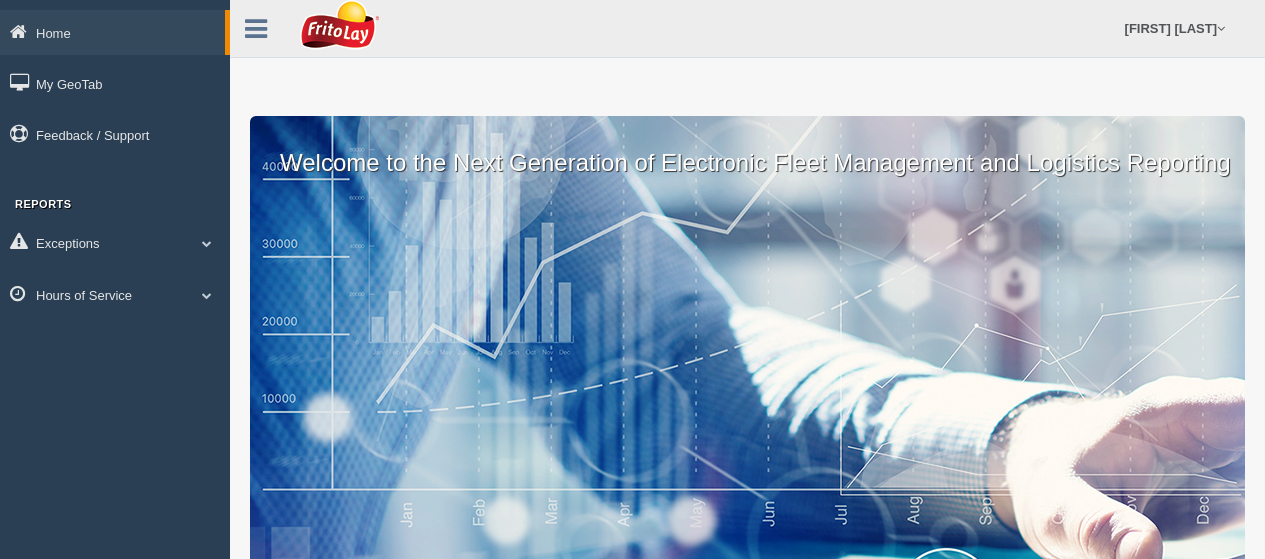 scroll, scrollTop: 0, scrollLeft: 0, axis: both 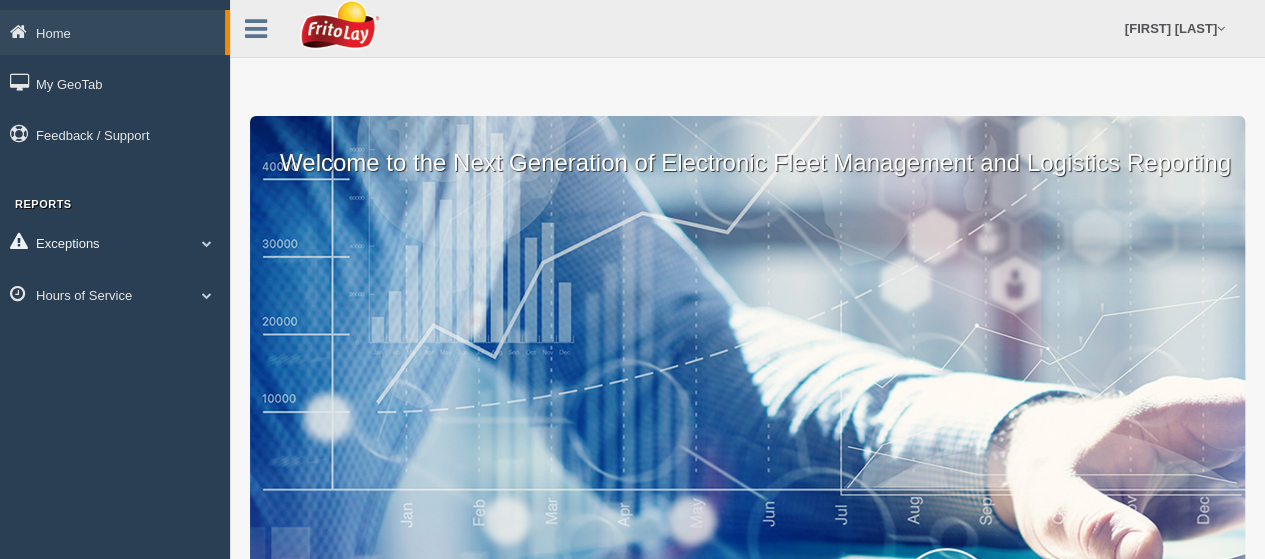 click at bounding box center (207, 243) 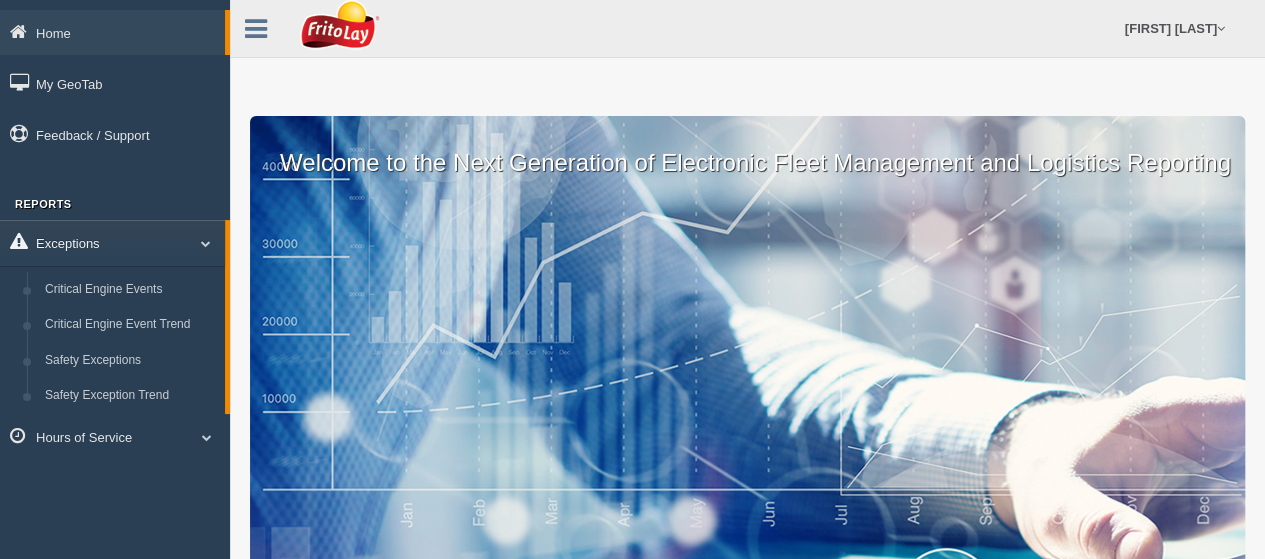 click at bounding box center [198, 243] 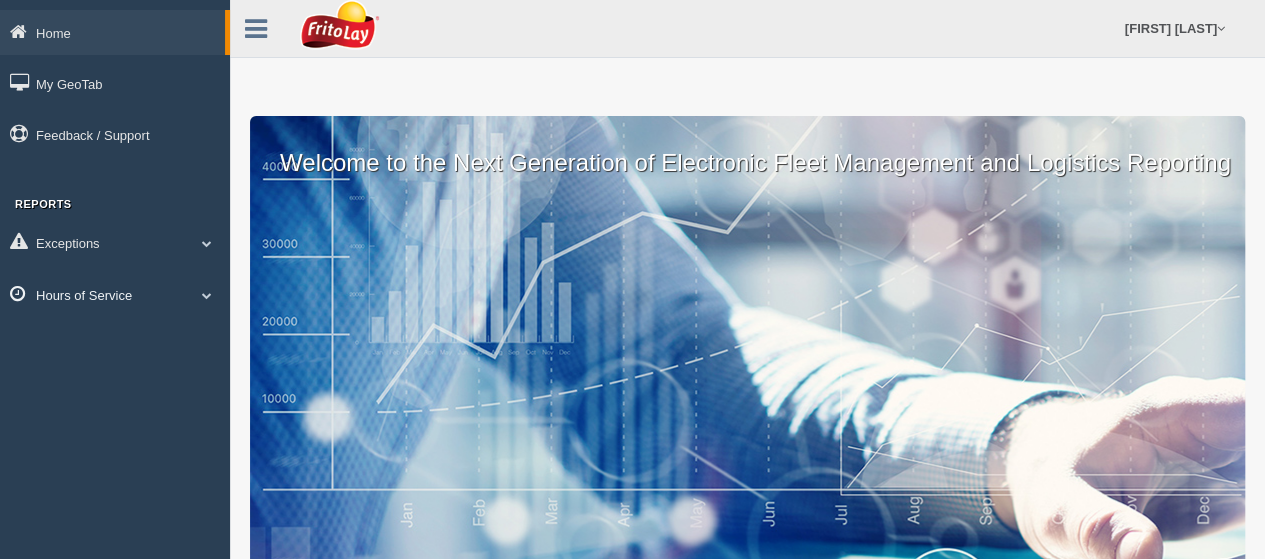 click on "Hours of Service" at bounding box center (115, 294) 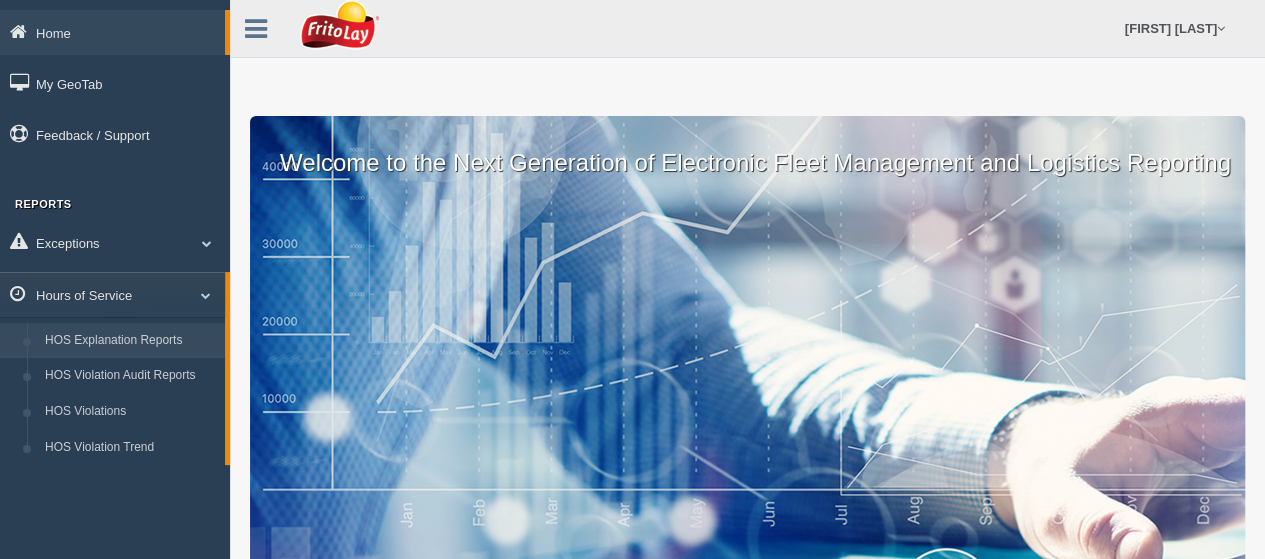 click on "HOS Explanation Reports" at bounding box center (130, 341) 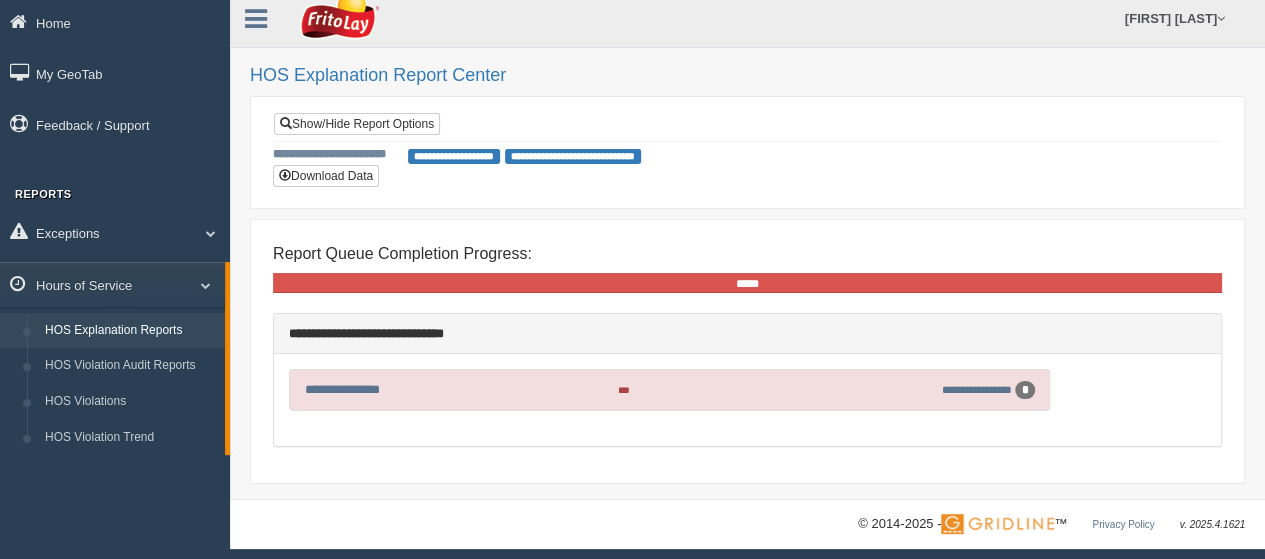 scroll, scrollTop: 14, scrollLeft: 0, axis: vertical 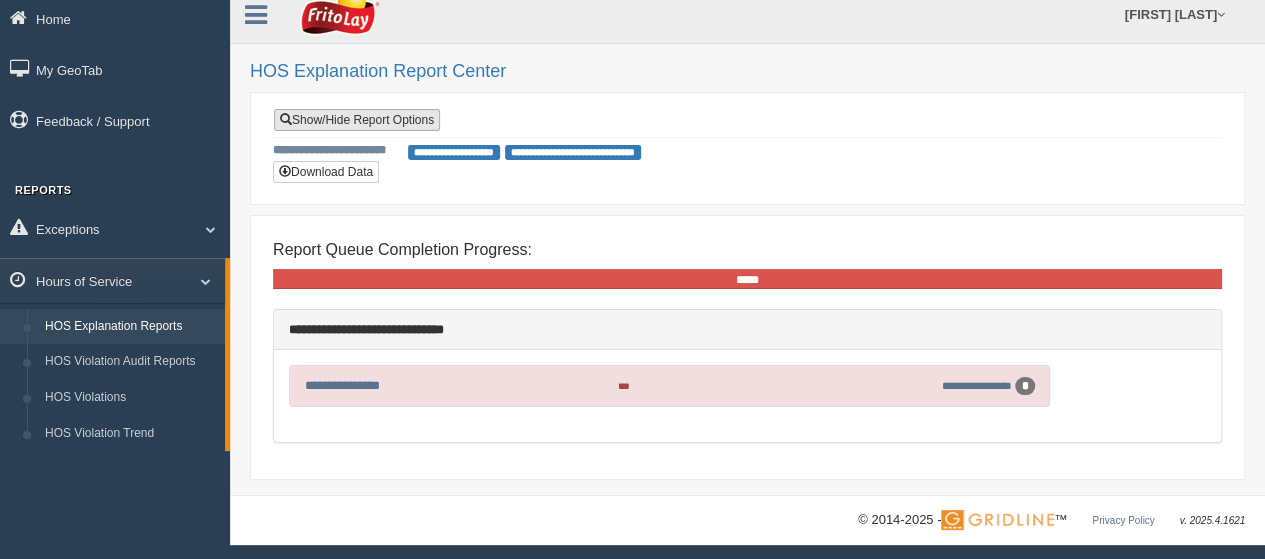 click on "Show/Hide Report Options" at bounding box center (357, 120) 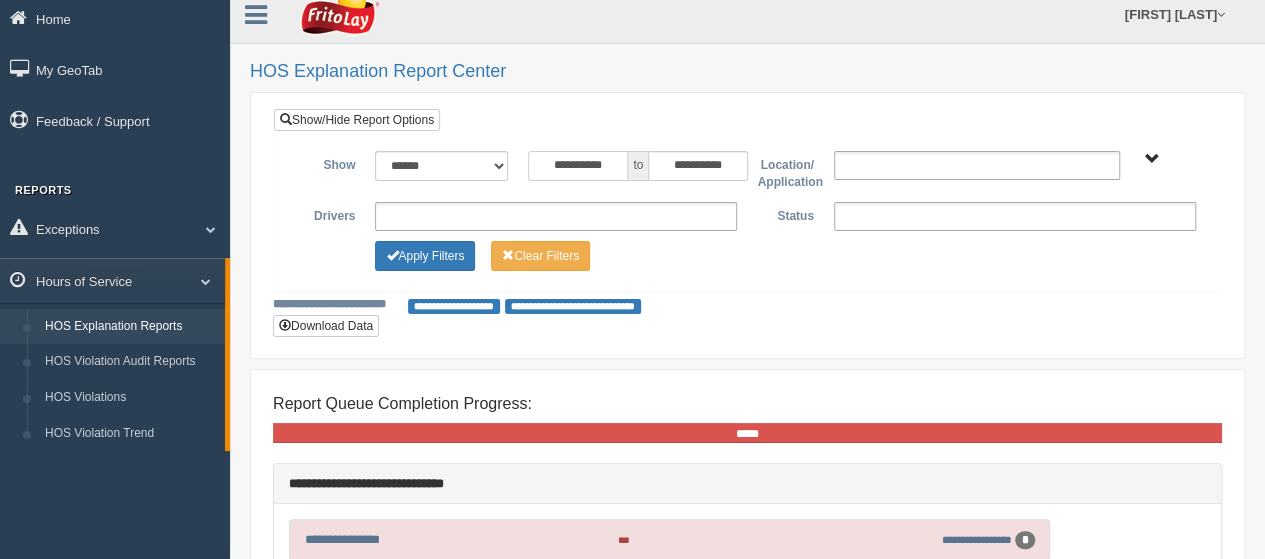 click on "**********" at bounding box center (578, 166) 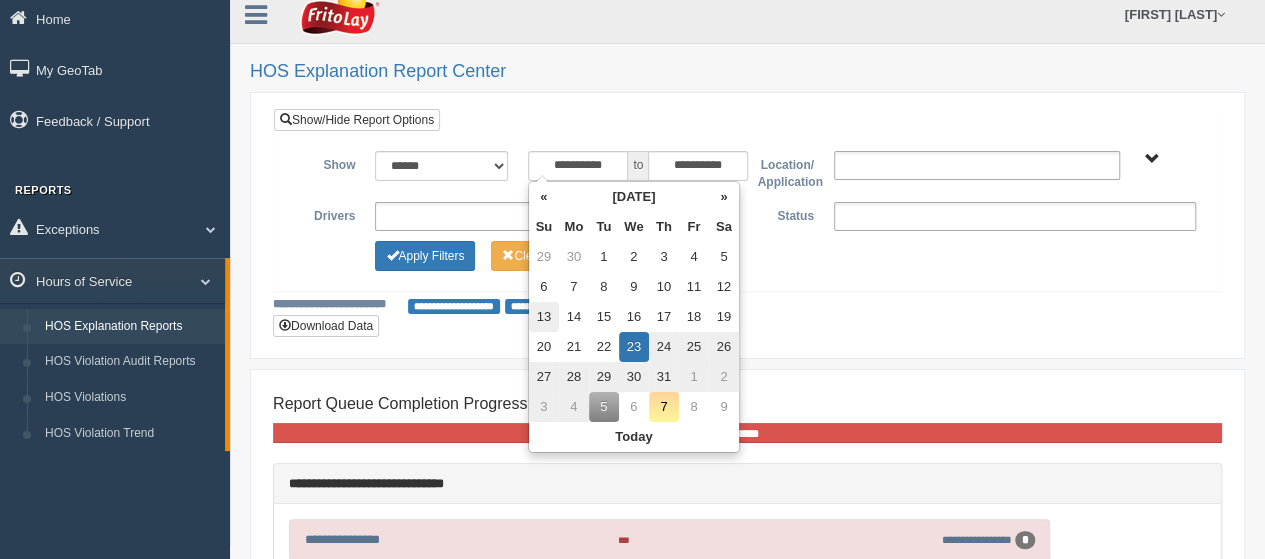 click on "13" at bounding box center [544, 317] 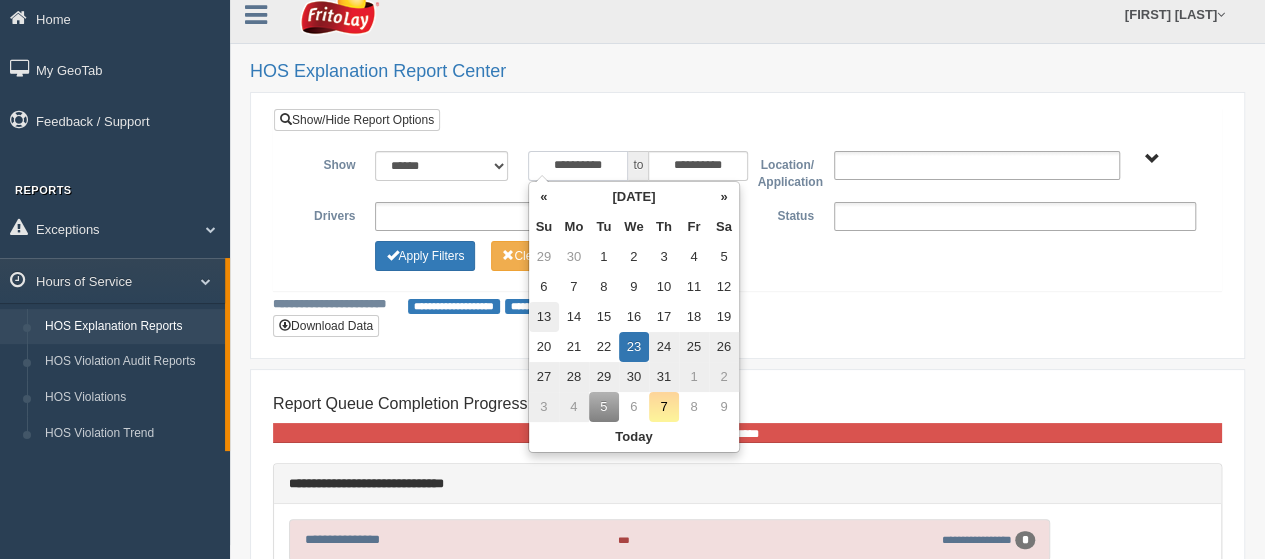 type on "**********" 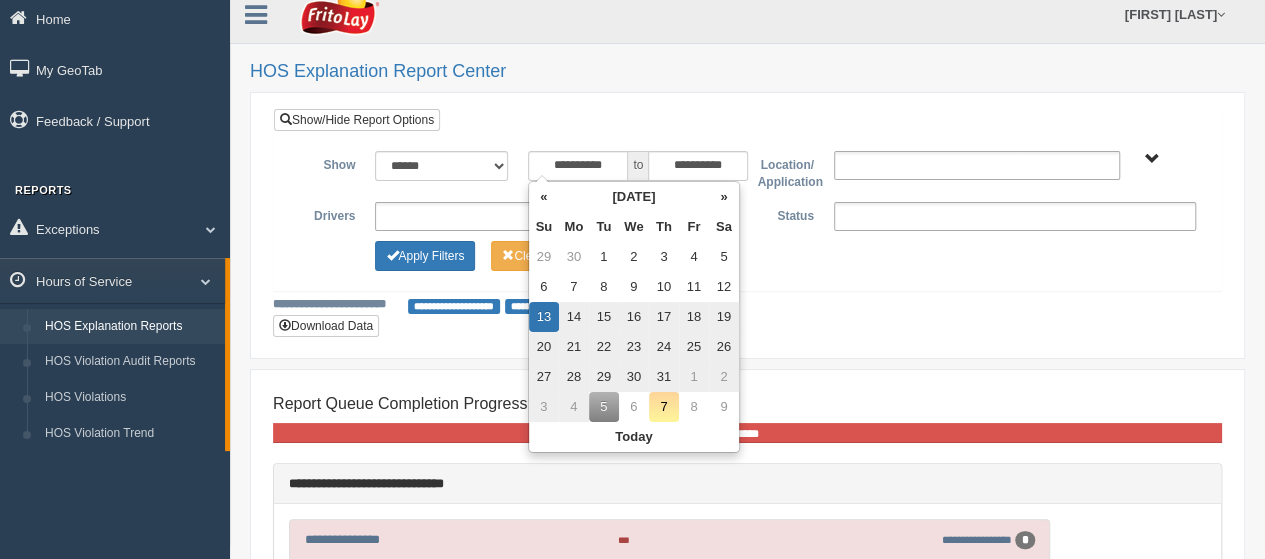 click on "**********" at bounding box center [747, 225] 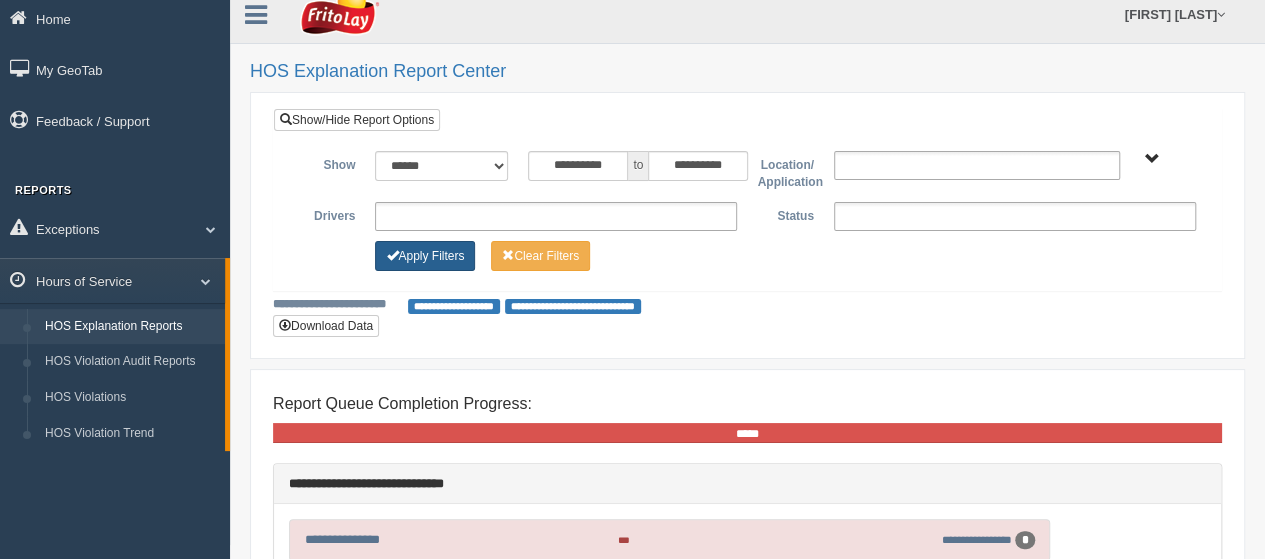 click on "Apply Filters" at bounding box center [425, 256] 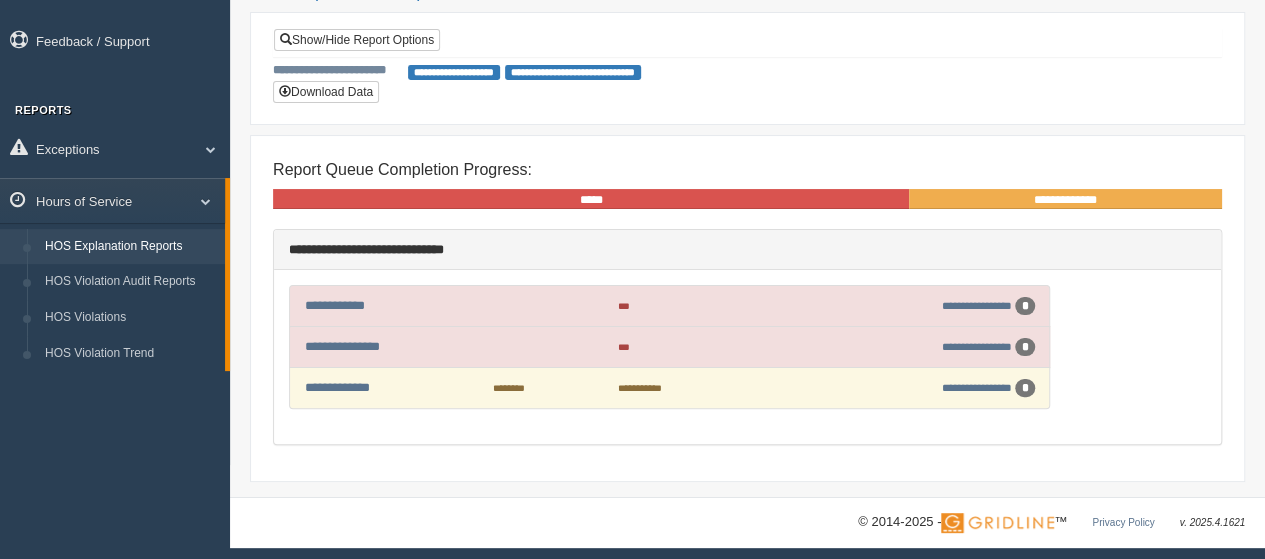 scroll, scrollTop: 95, scrollLeft: 0, axis: vertical 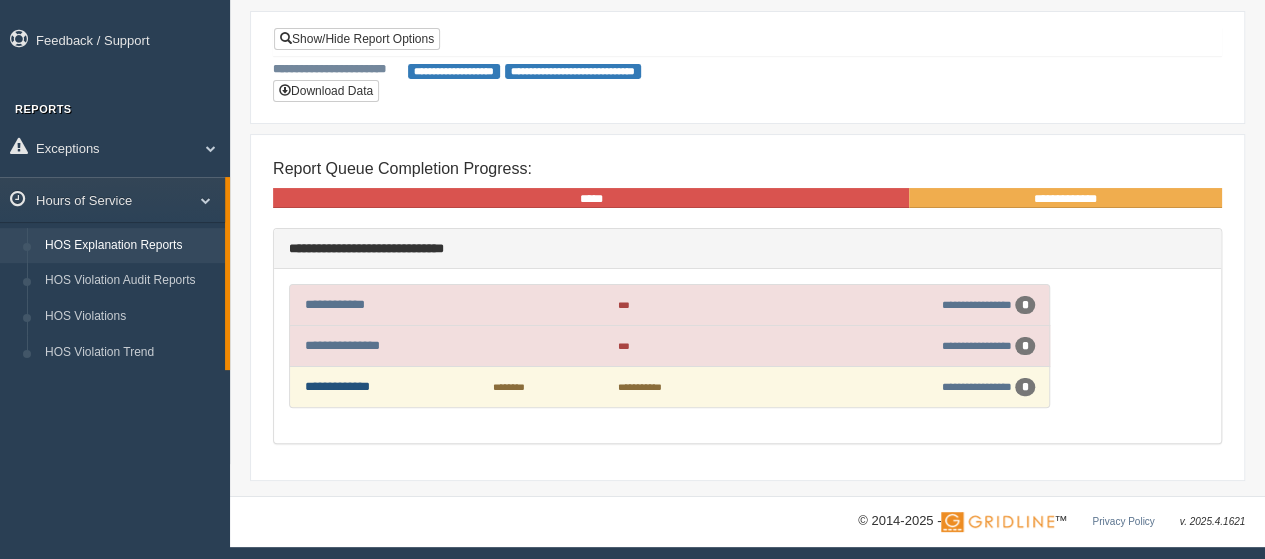 click on "**********" at bounding box center (337, 386) 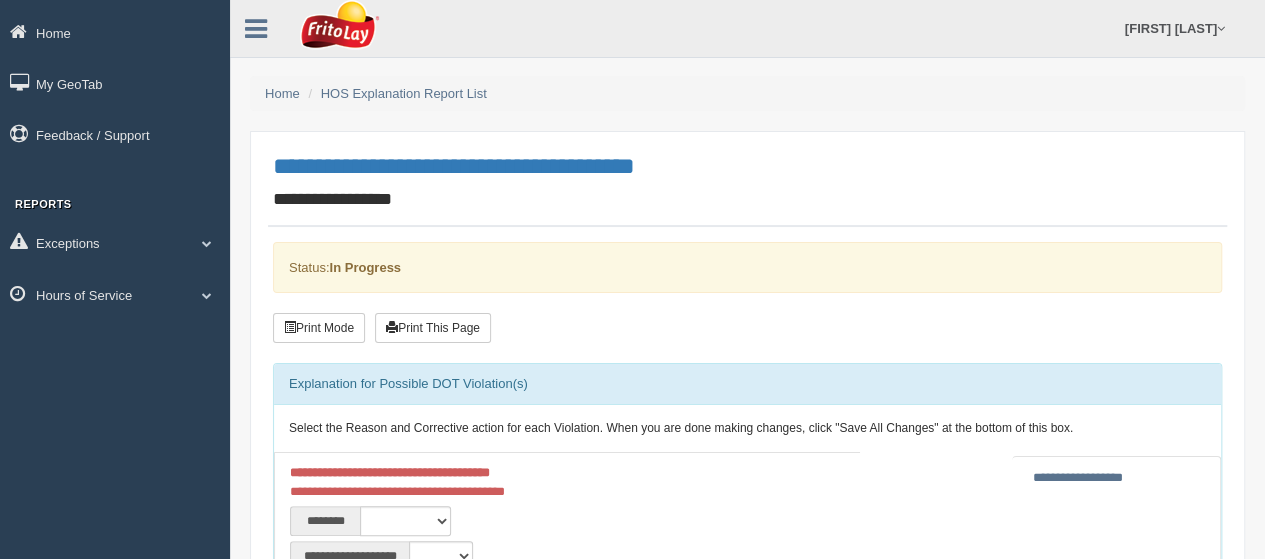 scroll, scrollTop: 200, scrollLeft: 0, axis: vertical 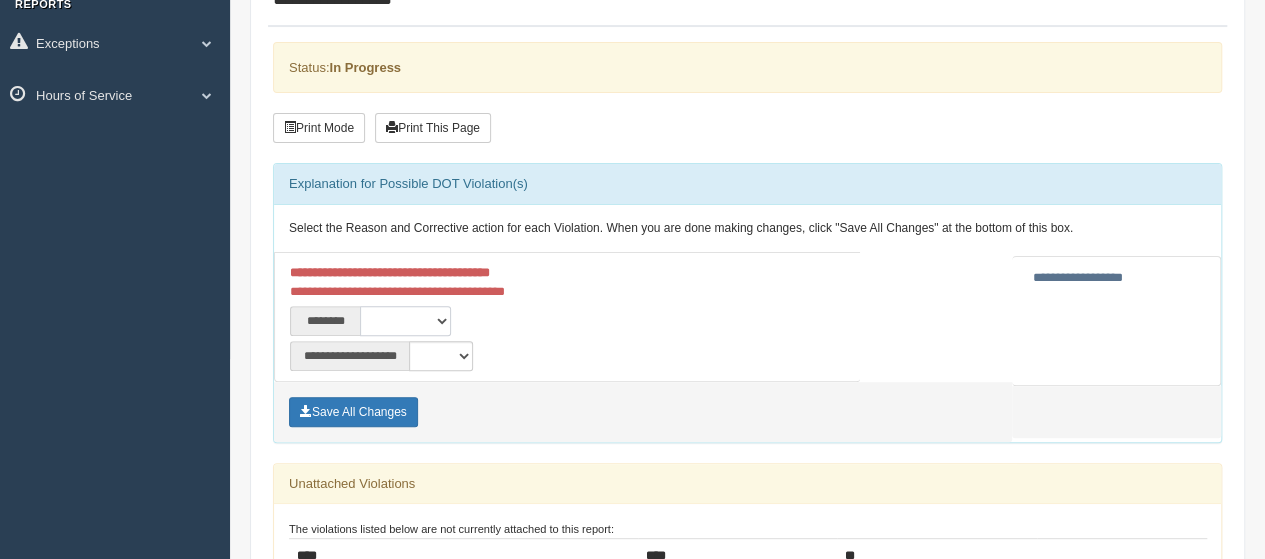 click on "**********" at bounding box center [405, 321] 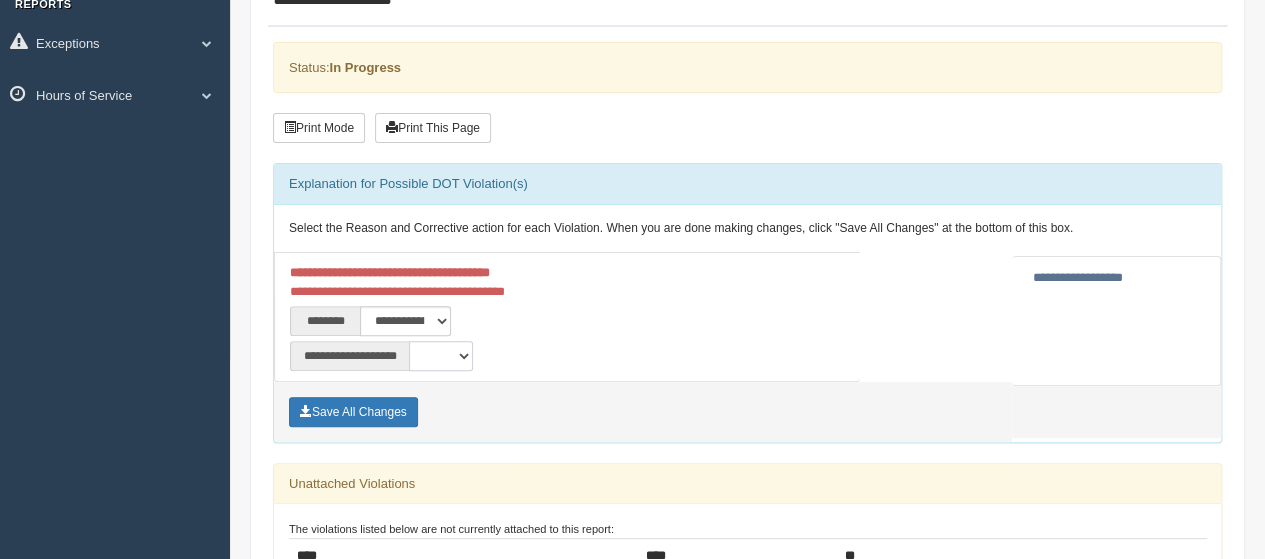 click on "**********" at bounding box center [441, 356] 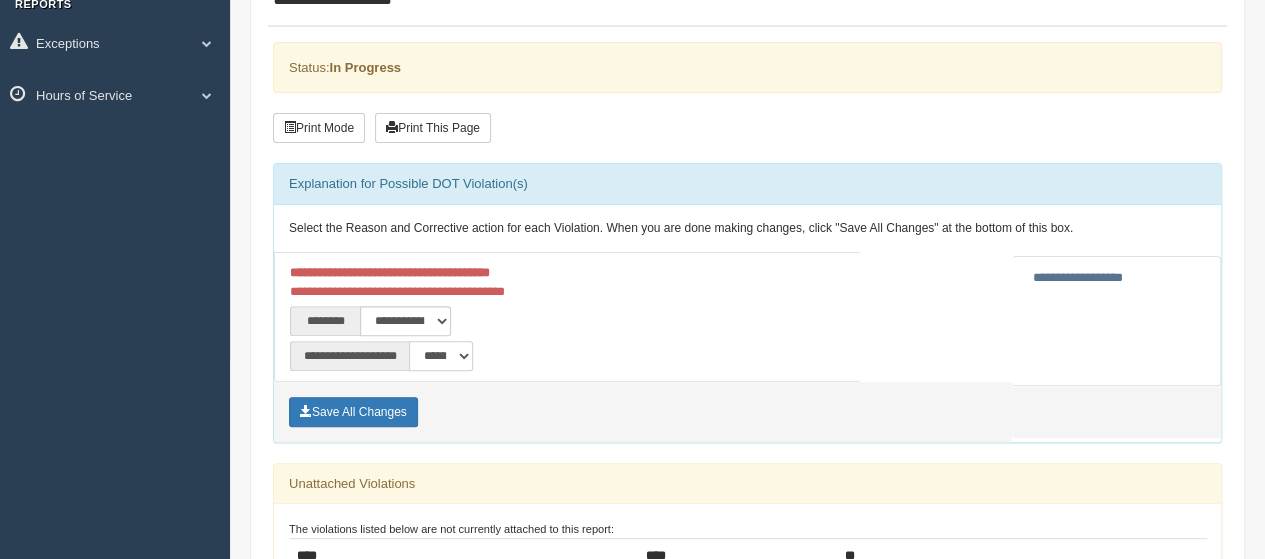 click on "**********" at bounding box center [441, 356] 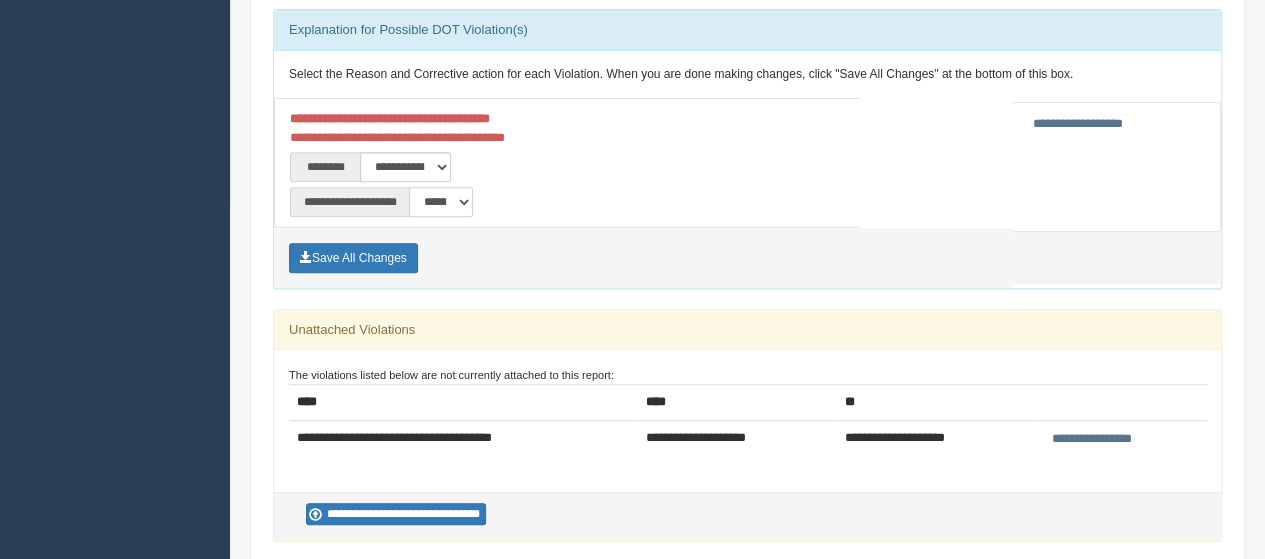 scroll, scrollTop: 500, scrollLeft: 0, axis: vertical 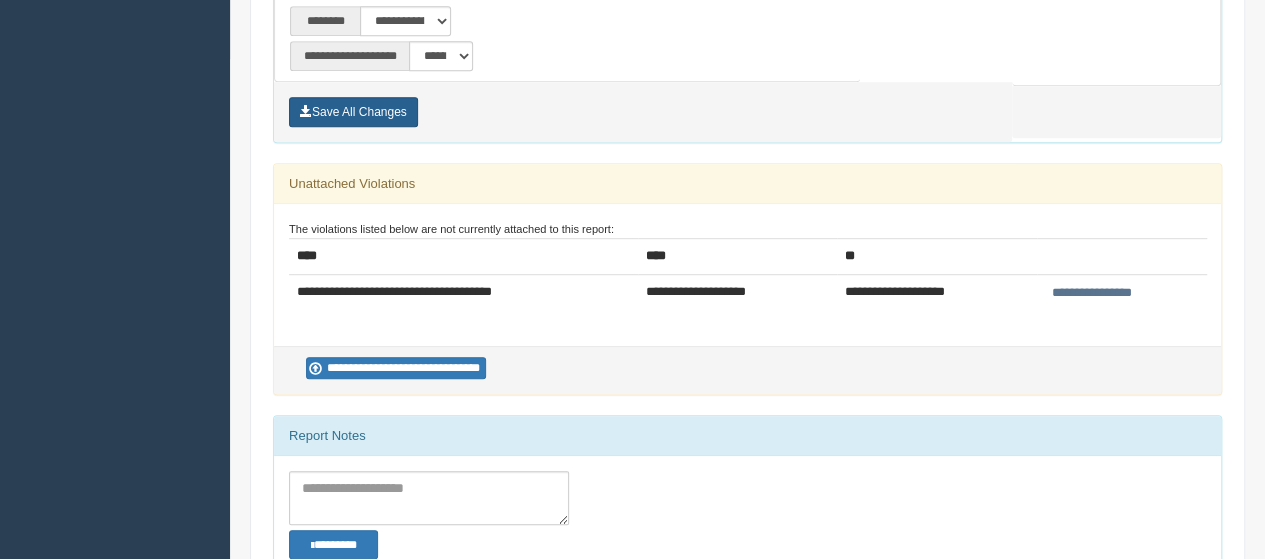 click on "Save All Changes" at bounding box center [353, 112] 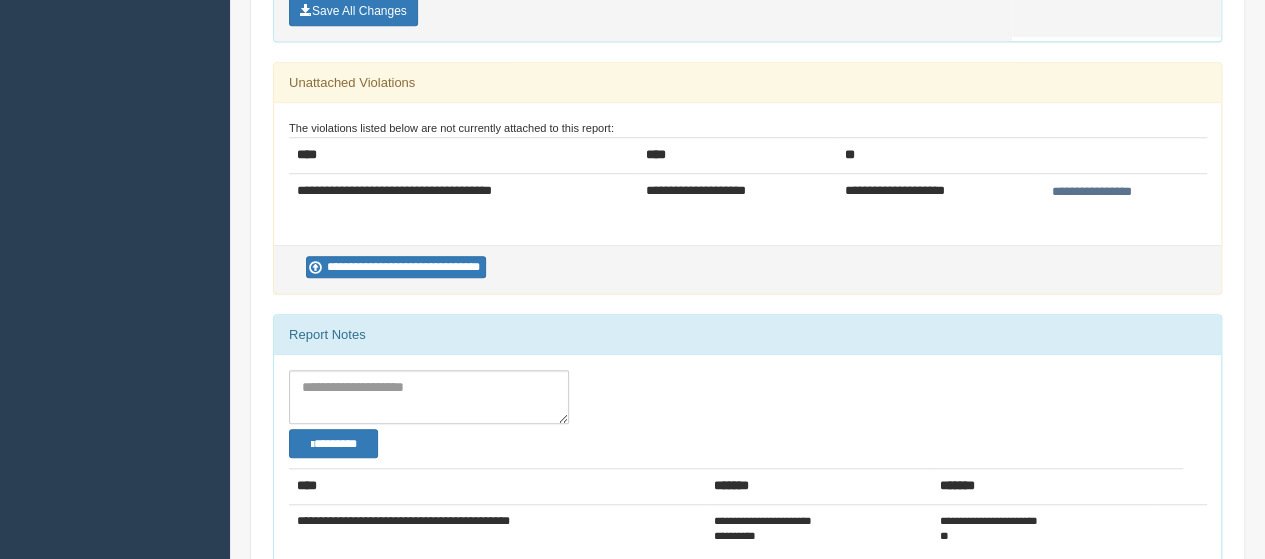 scroll, scrollTop: 700, scrollLeft: 0, axis: vertical 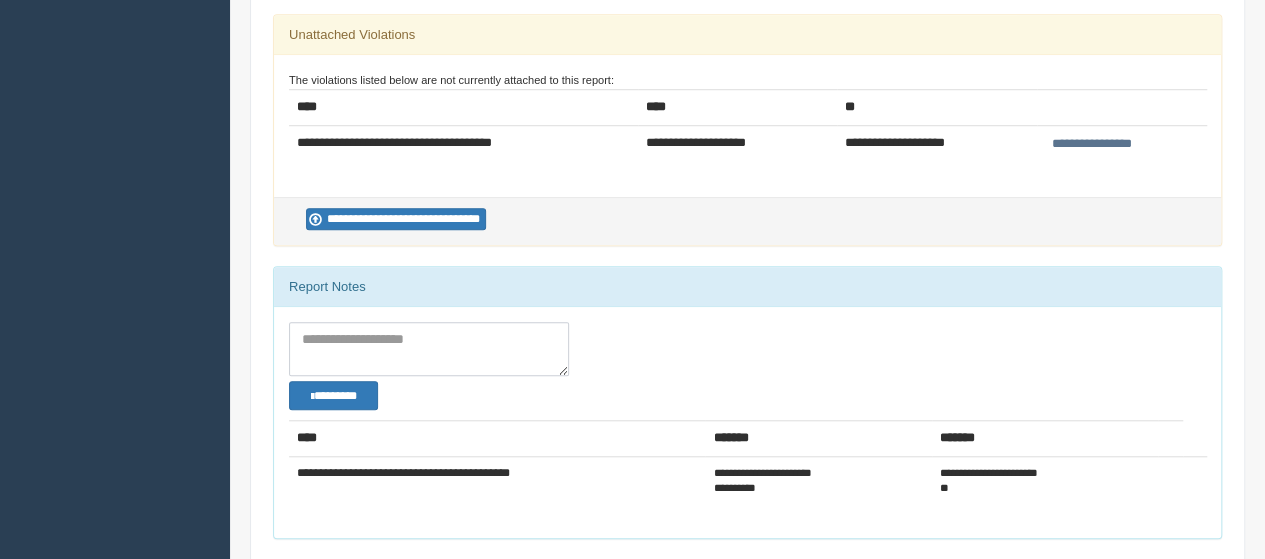 click at bounding box center (429, 349) 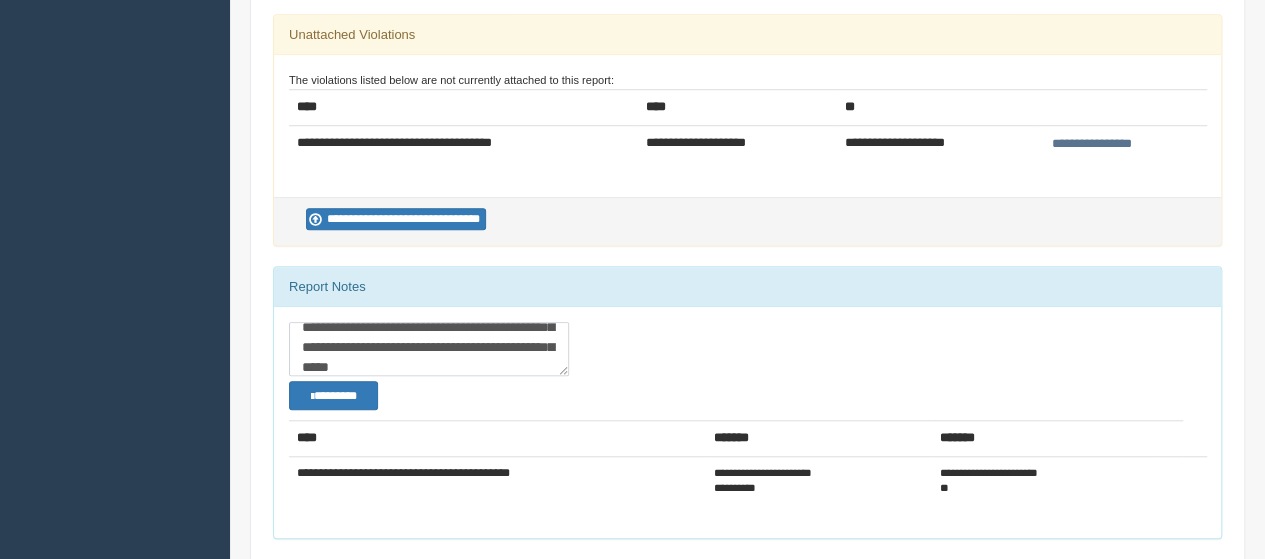 scroll, scrollTop: 52, scrollLeft: 0, axis: vertical 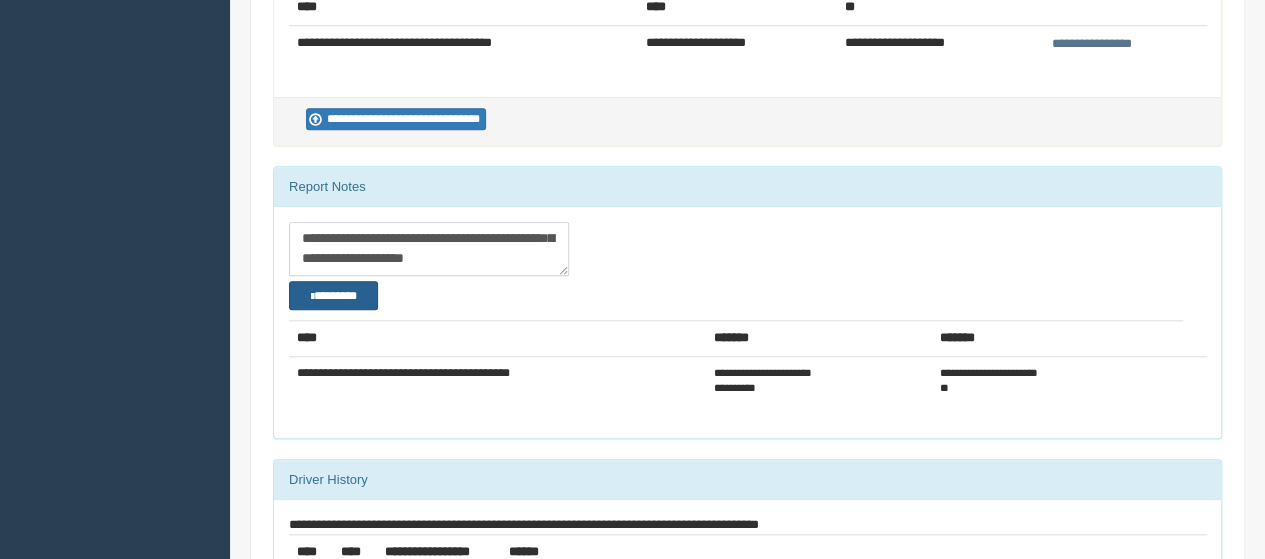 type on "**********" 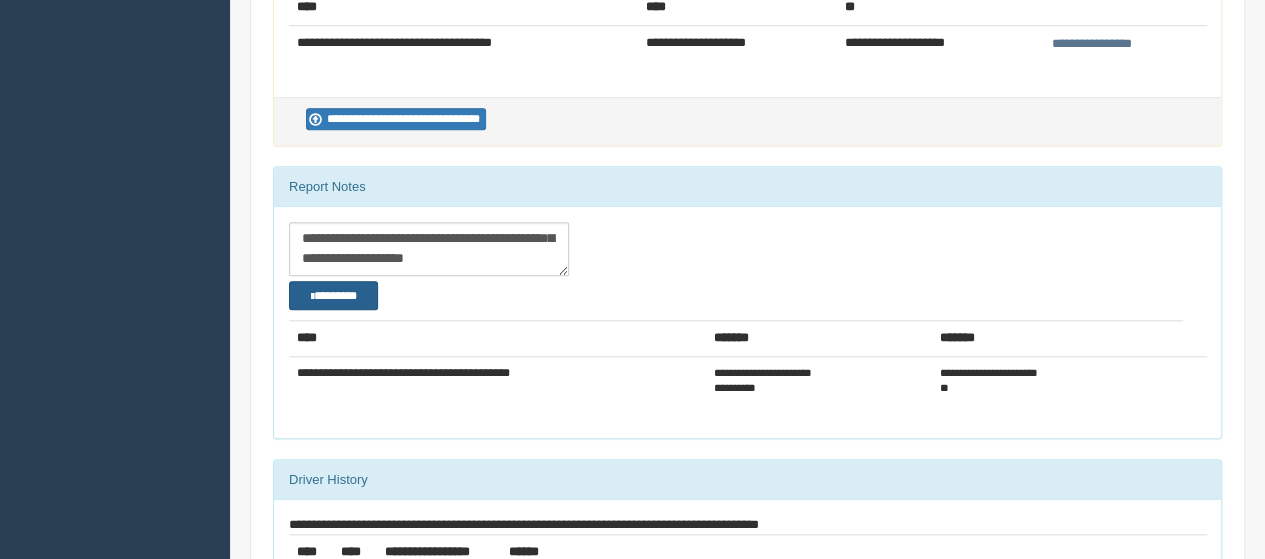 click on "********" at bounding box center [333, 295] 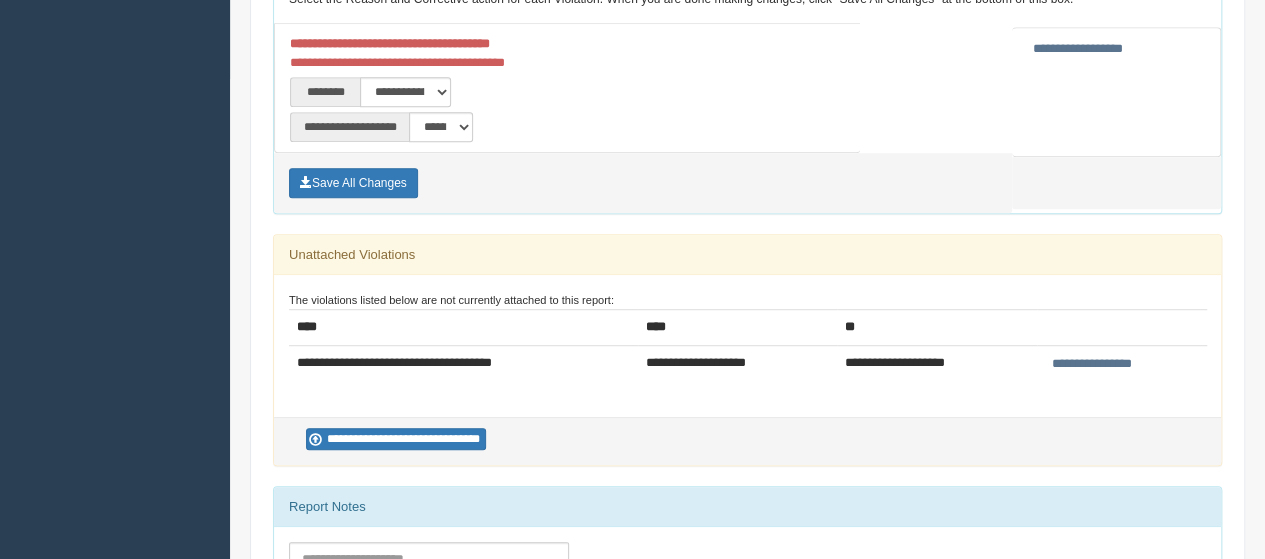 scroll, scrollTop: 0, scrollLeft: 0, axis: both 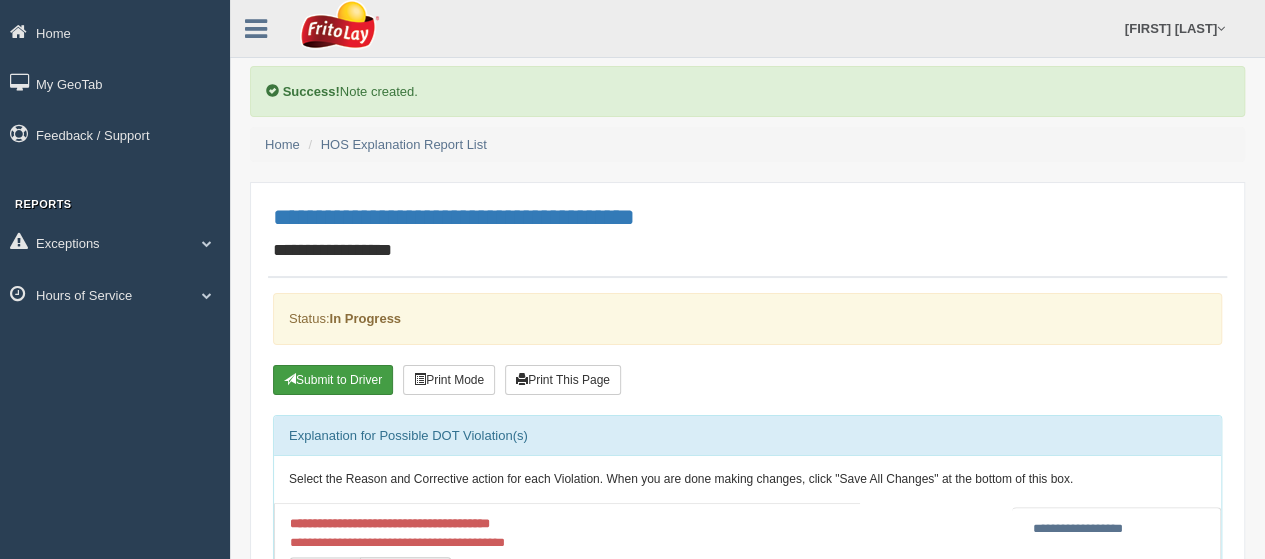click on "Submit to Driver" at bounding box center [333, 380] 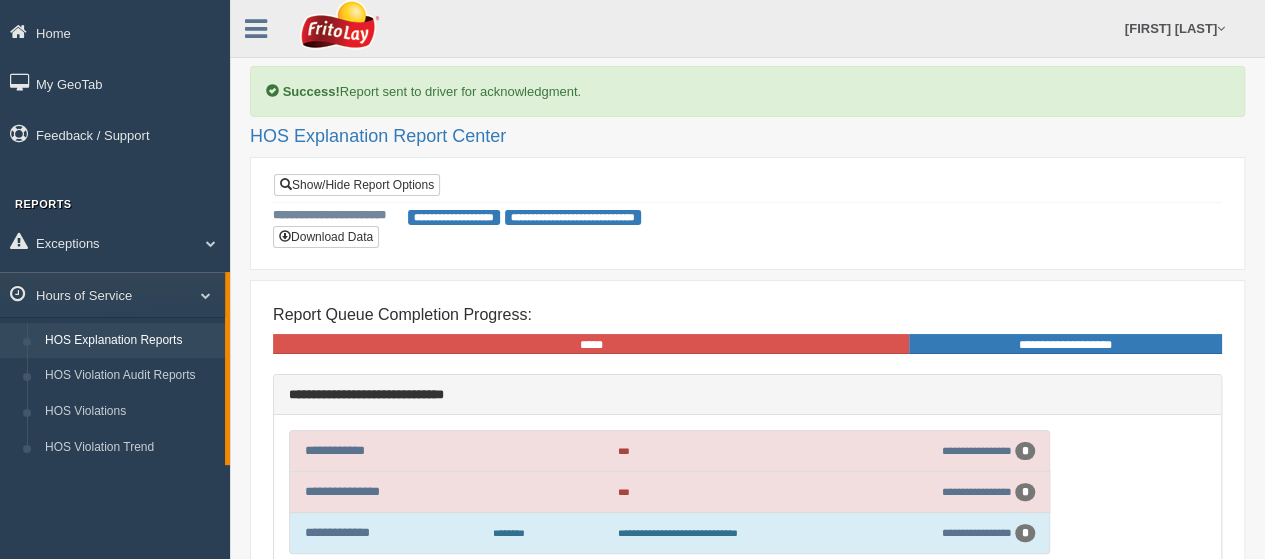 scroll, scrollTop: 145, scrollLeft: 0, axis: vertical 